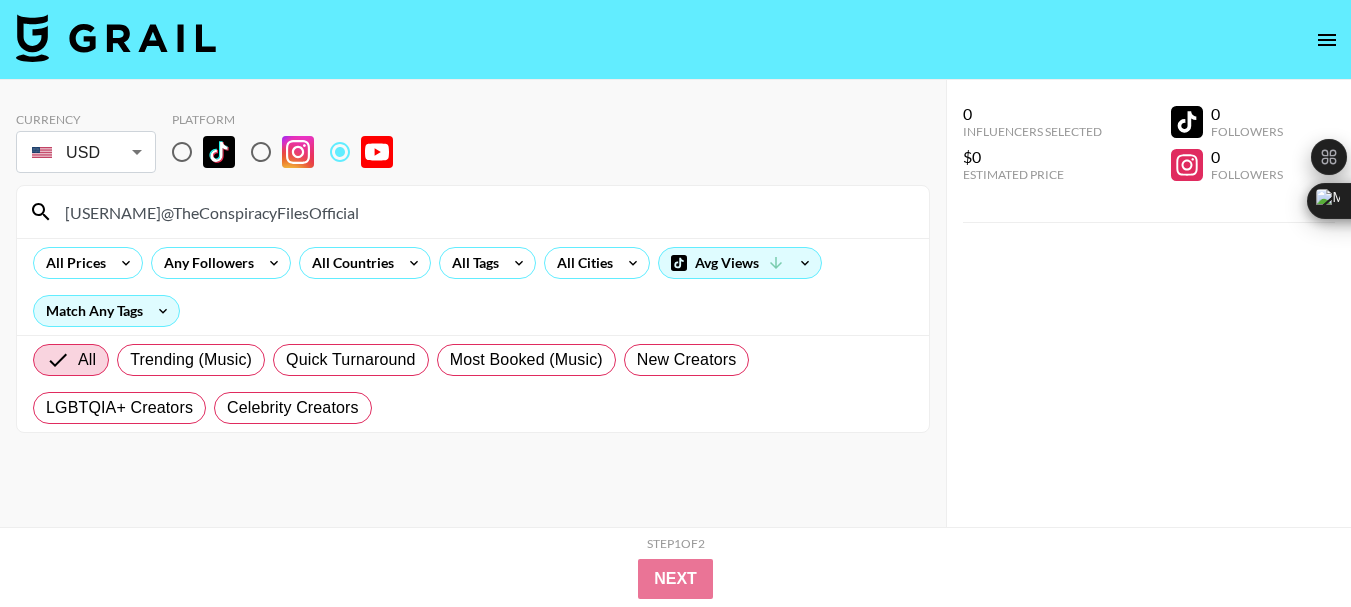 click on "[USERNAME]@TheConspiracyFilesOfficial" at bounding box center (485, 212) 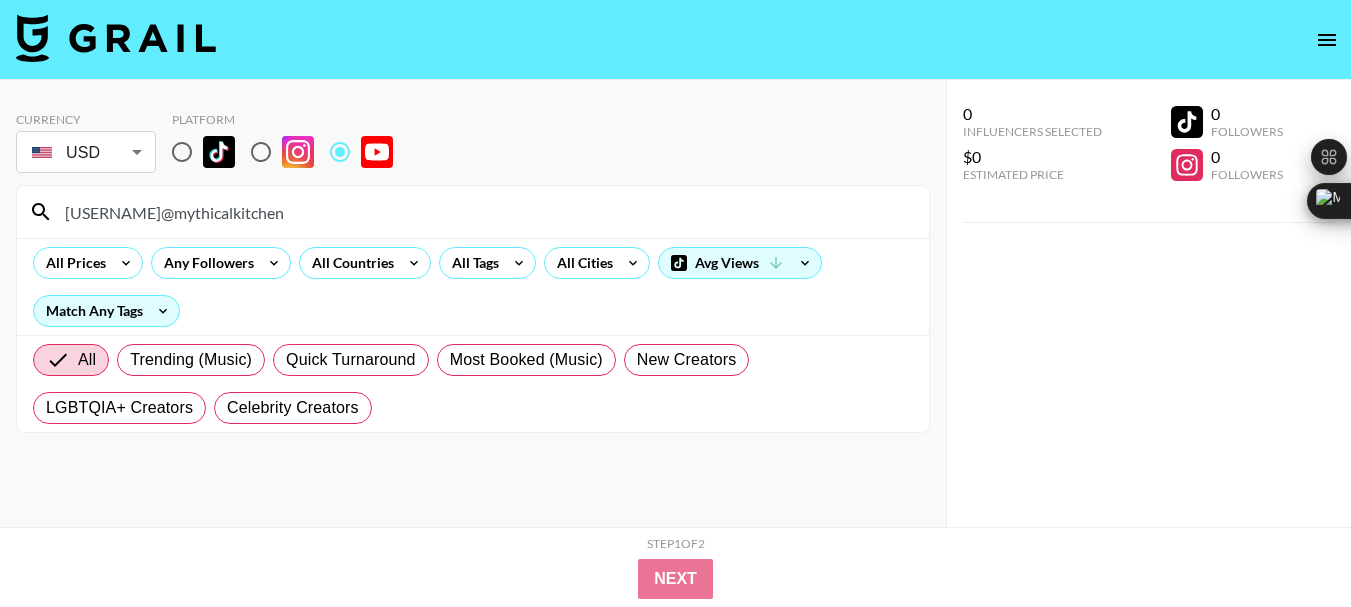type on "[USERNAME]@mythicalkitchen" 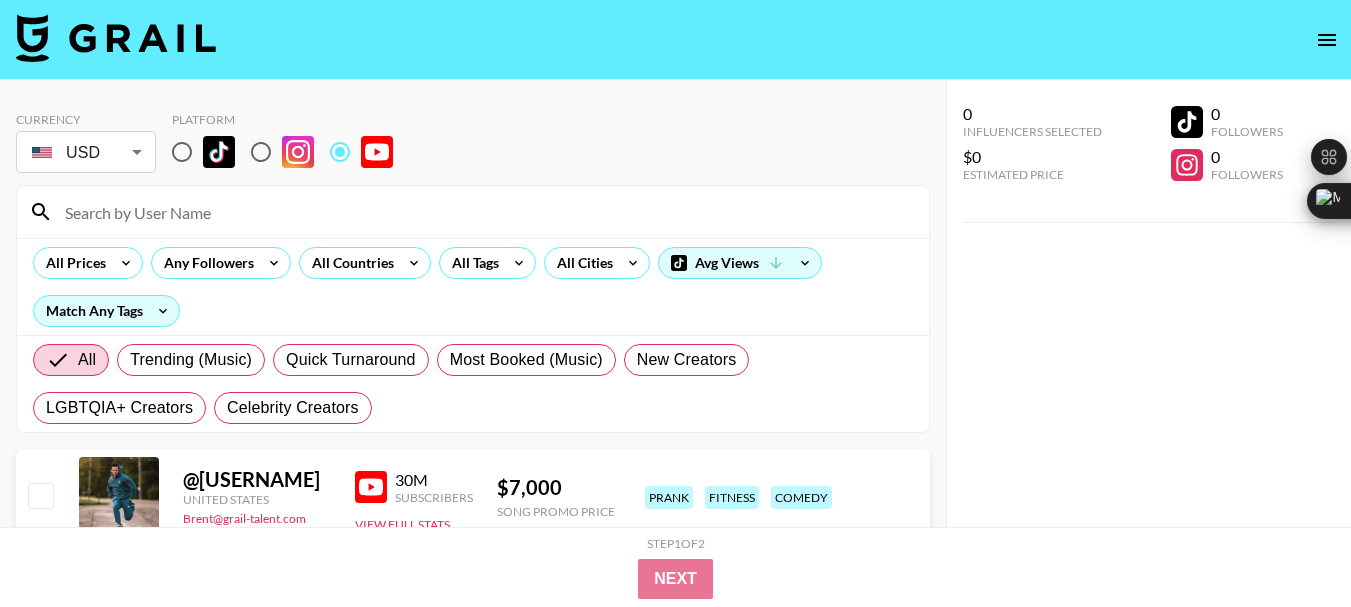 paste on "[USERNAME]@justtrishpodcast" 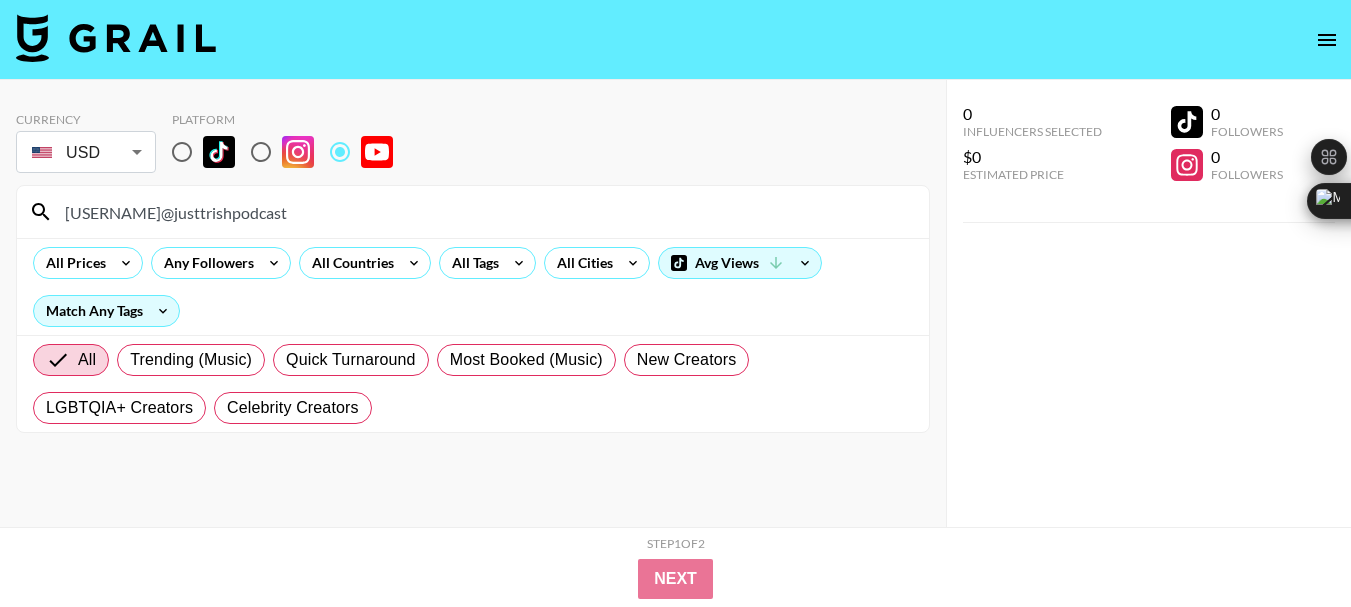 type on "[USERNAME]@justtrishpodcast" 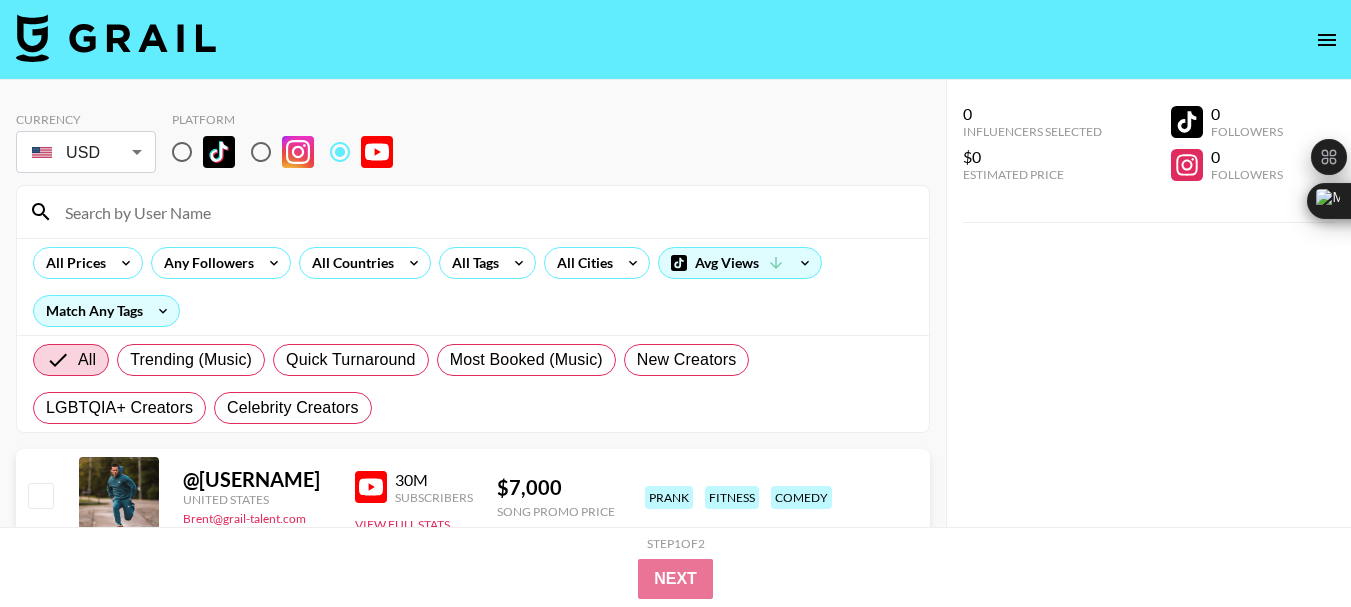 paste on "[USERNAME]" 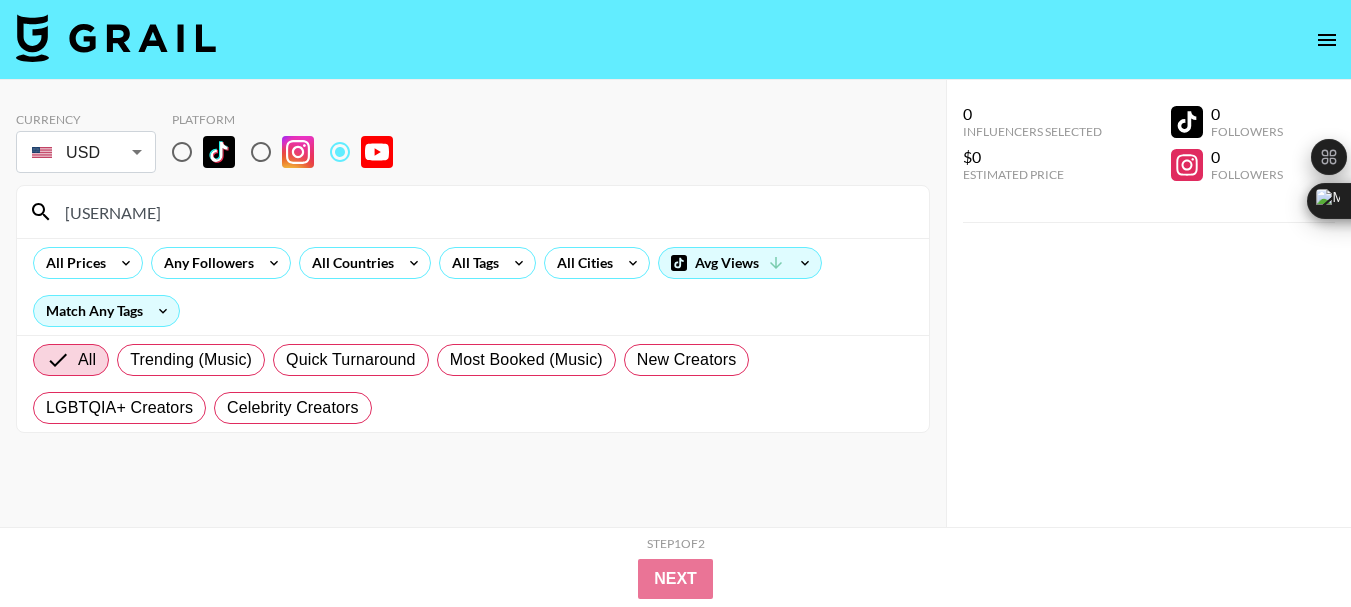 type on "[USERNAME]" 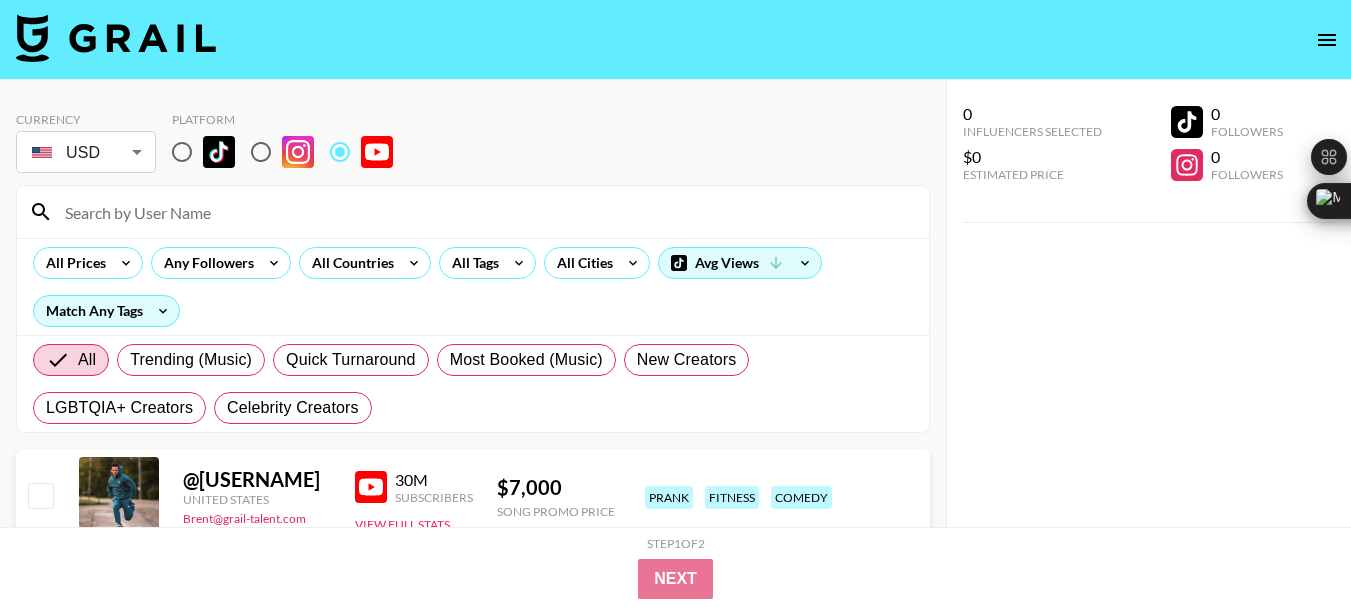 paste on "[USERNAME]@Weneed2talktv" 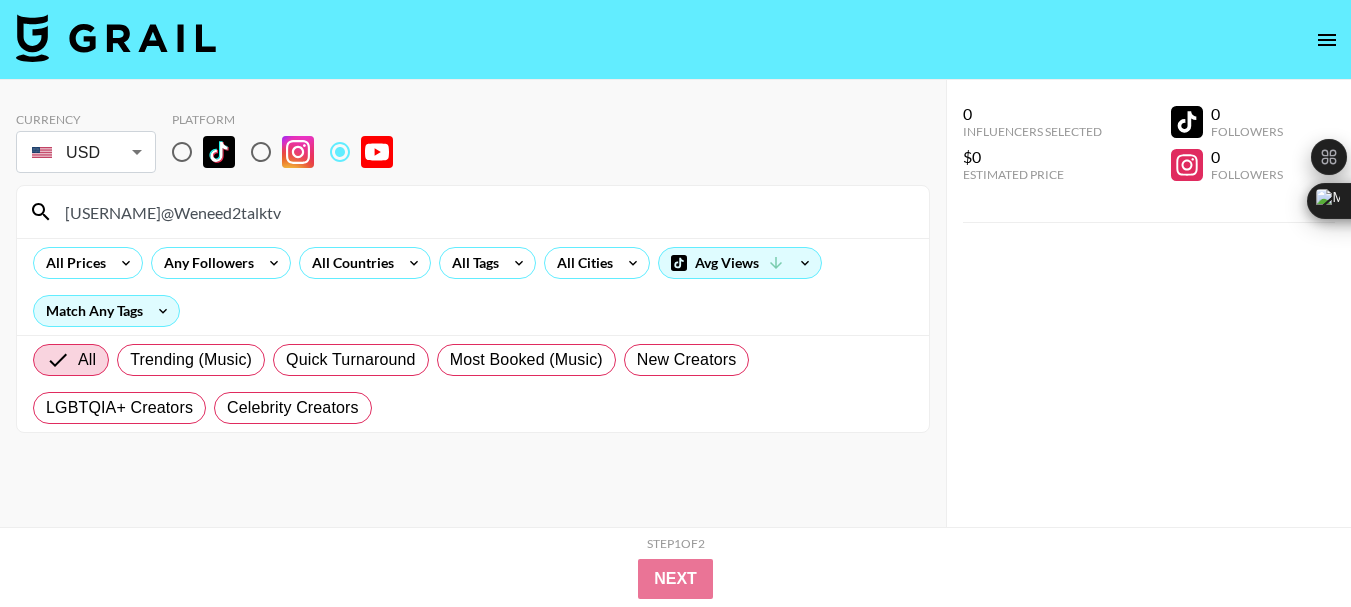 type on "[USERNAME]@Weneed2talktv" 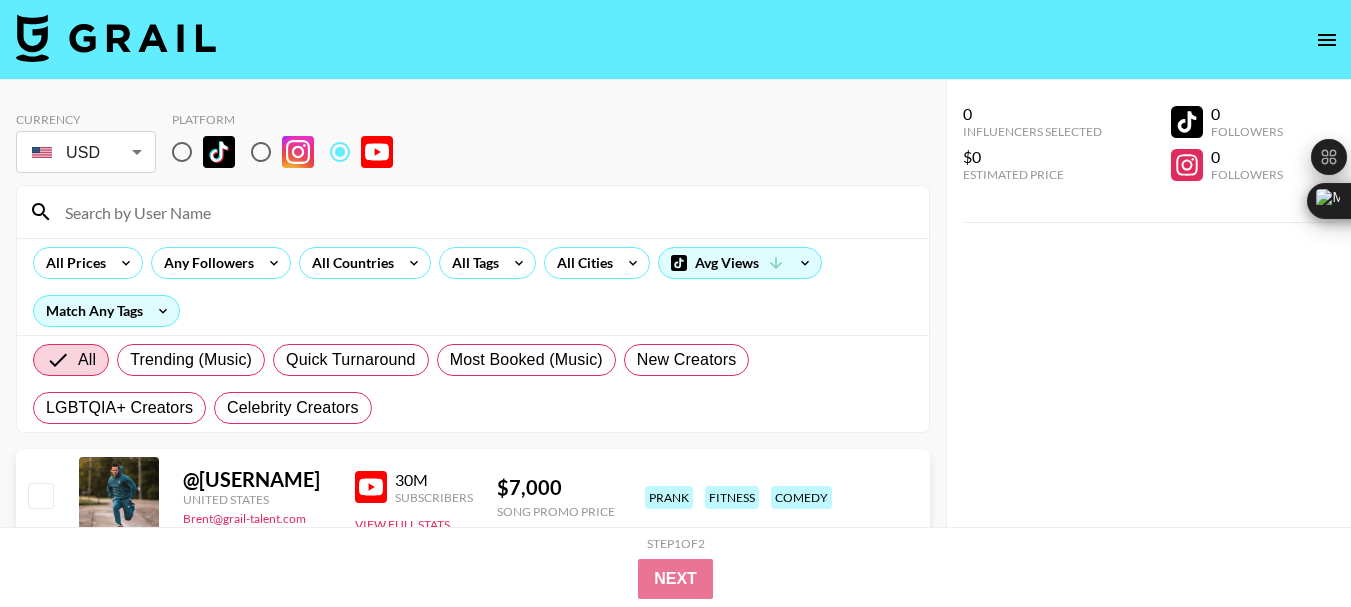 paste on "[USERNAME]@awareandaggravated" 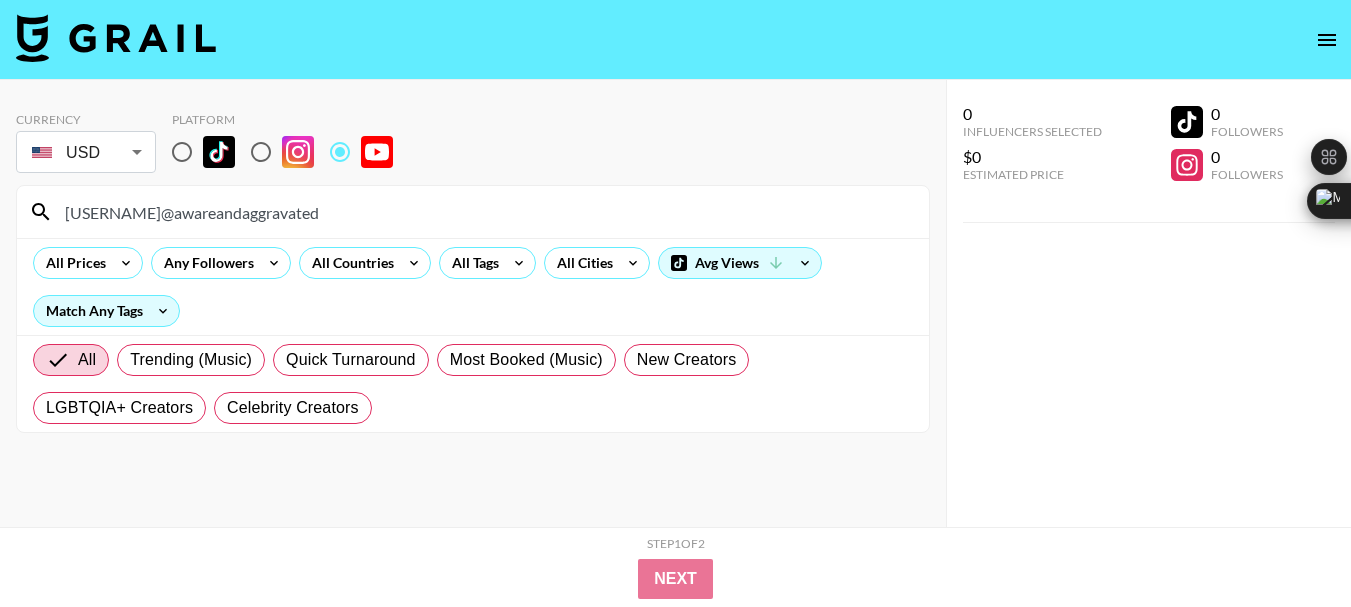type on "[USERNAME]@awareandaggravated" 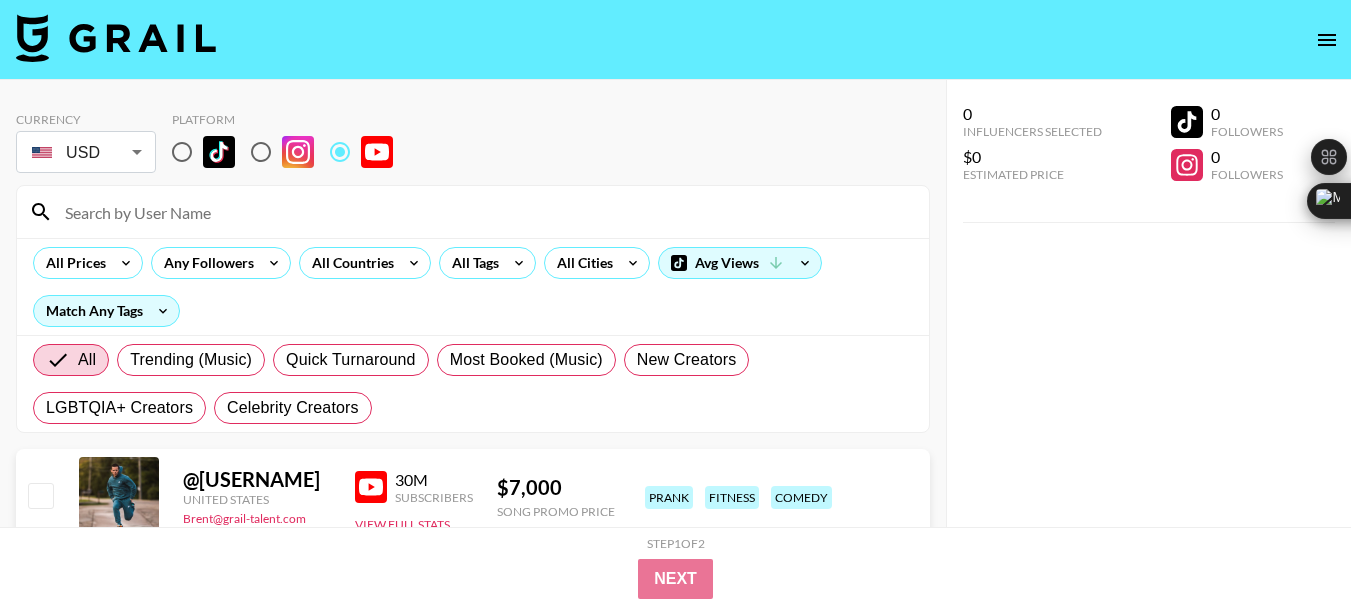 paste on "[USERNAME]" 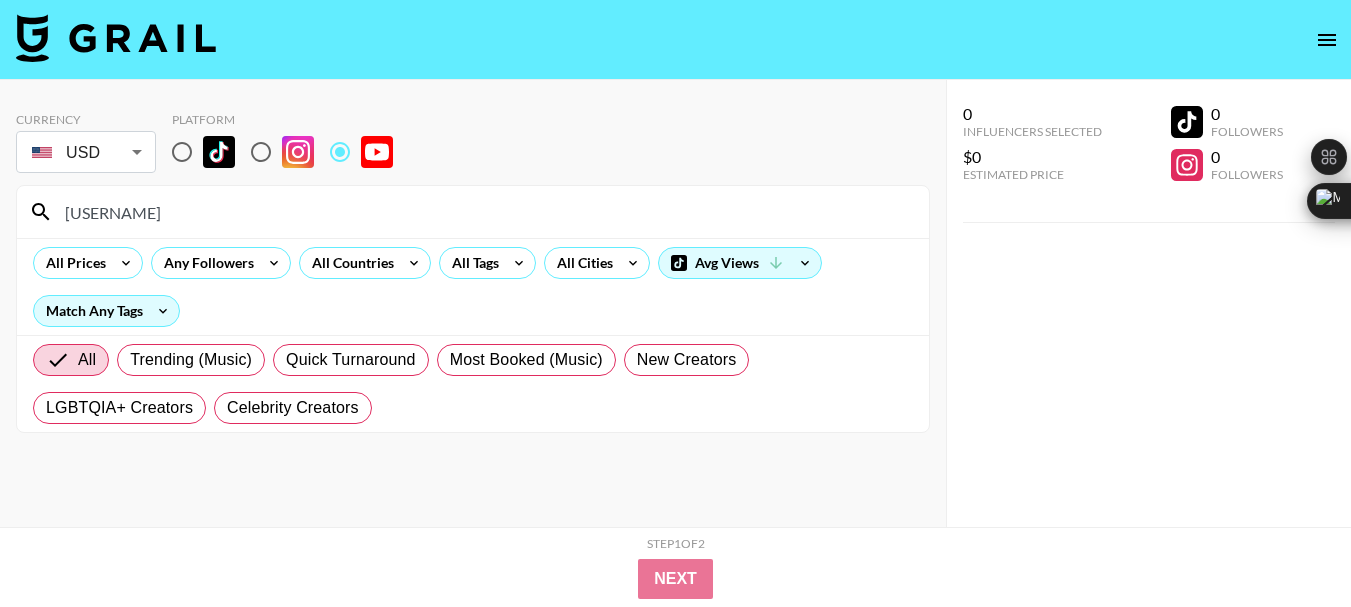 type on "[USERNAME]" 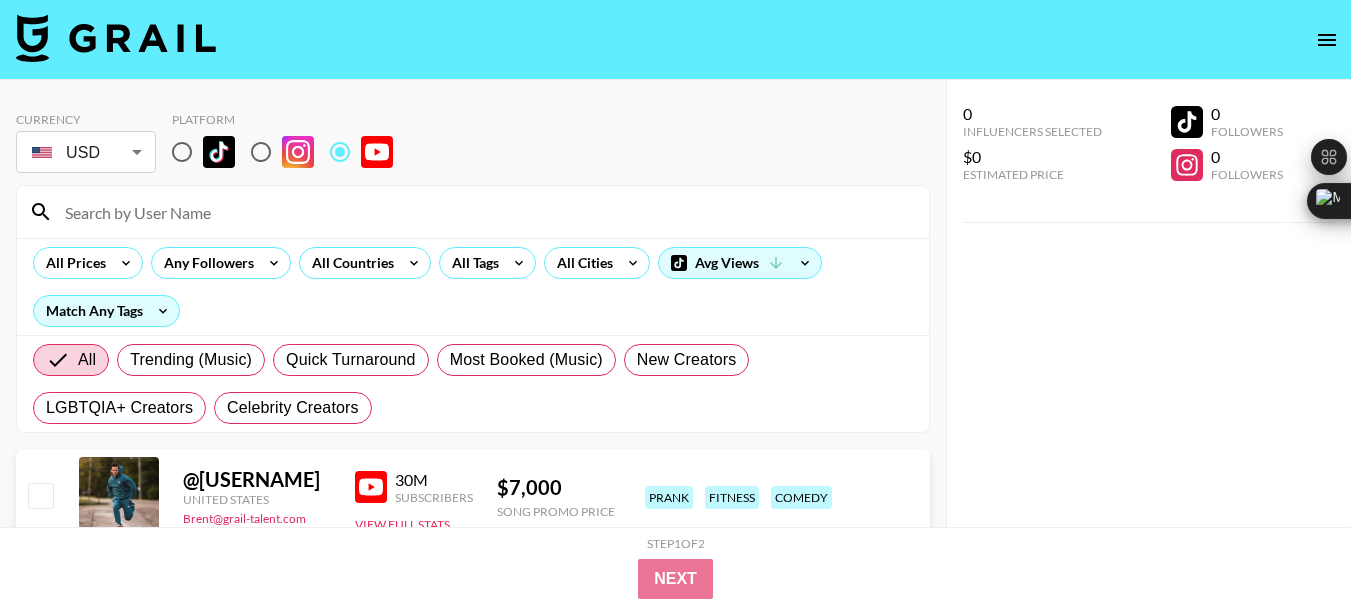 paste on "[USERNAME]@GhosteasPod" 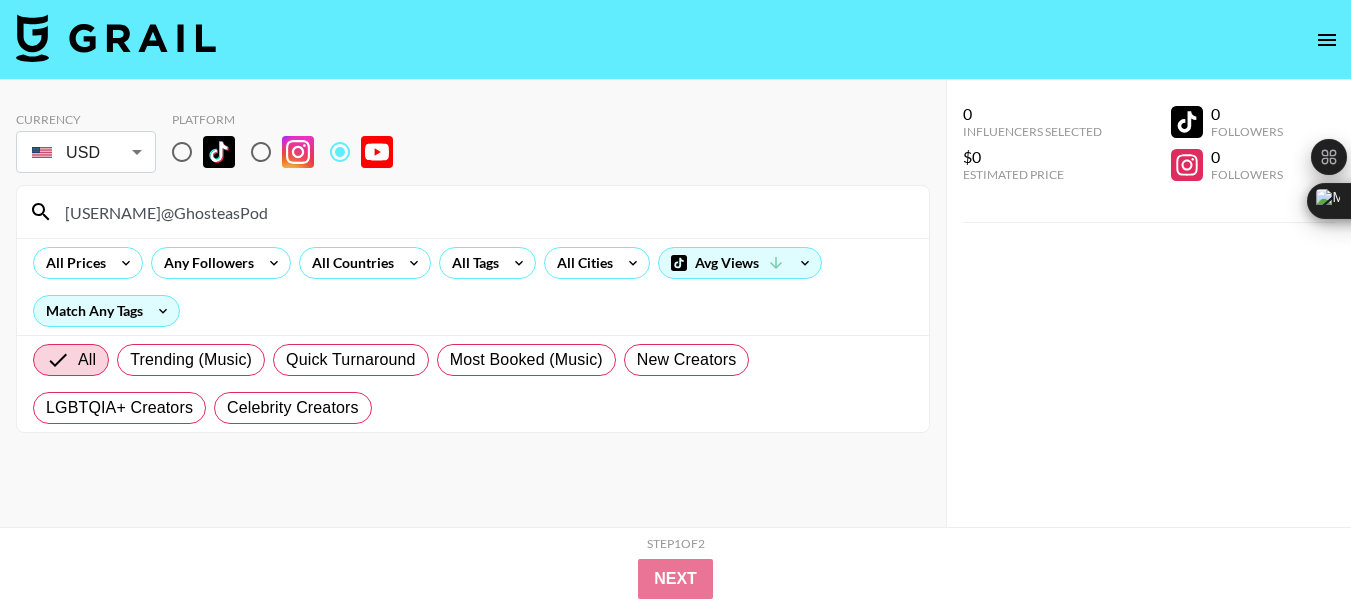 type on "[USERNAME]@GhosteasPod" 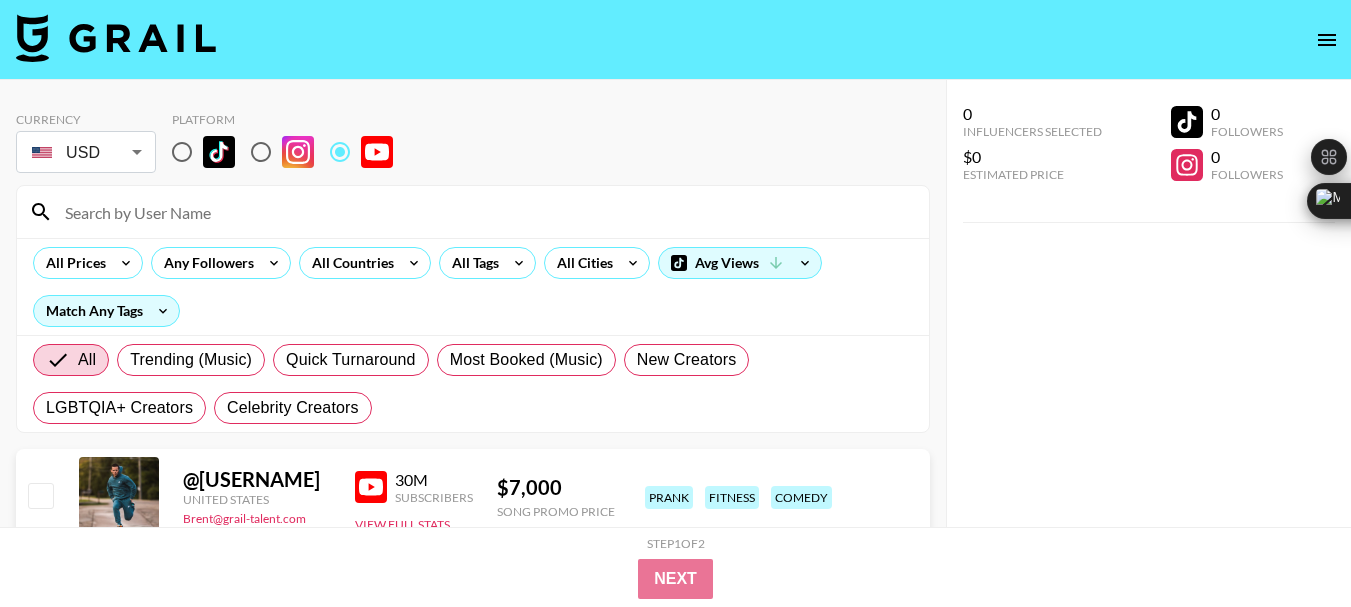 paste on "[USERNAME]@Overnight" 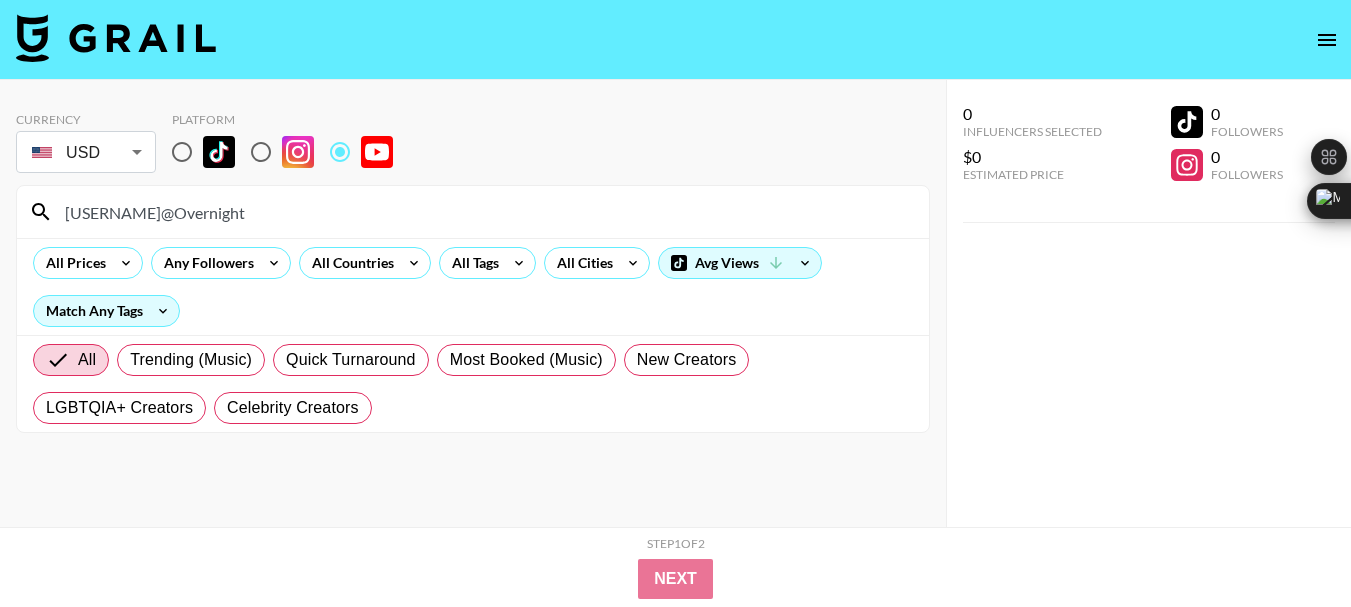 type on "[USERNAME]@Overnight" 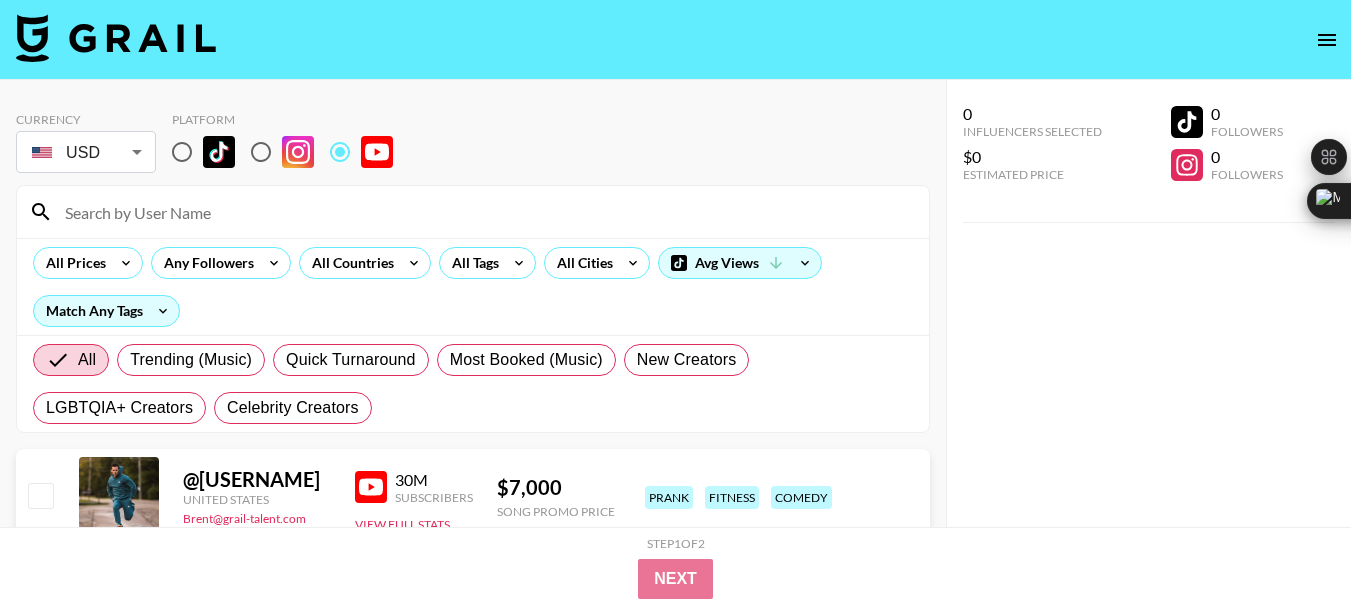 paste on "[USERNAME]@TrueGeordie" 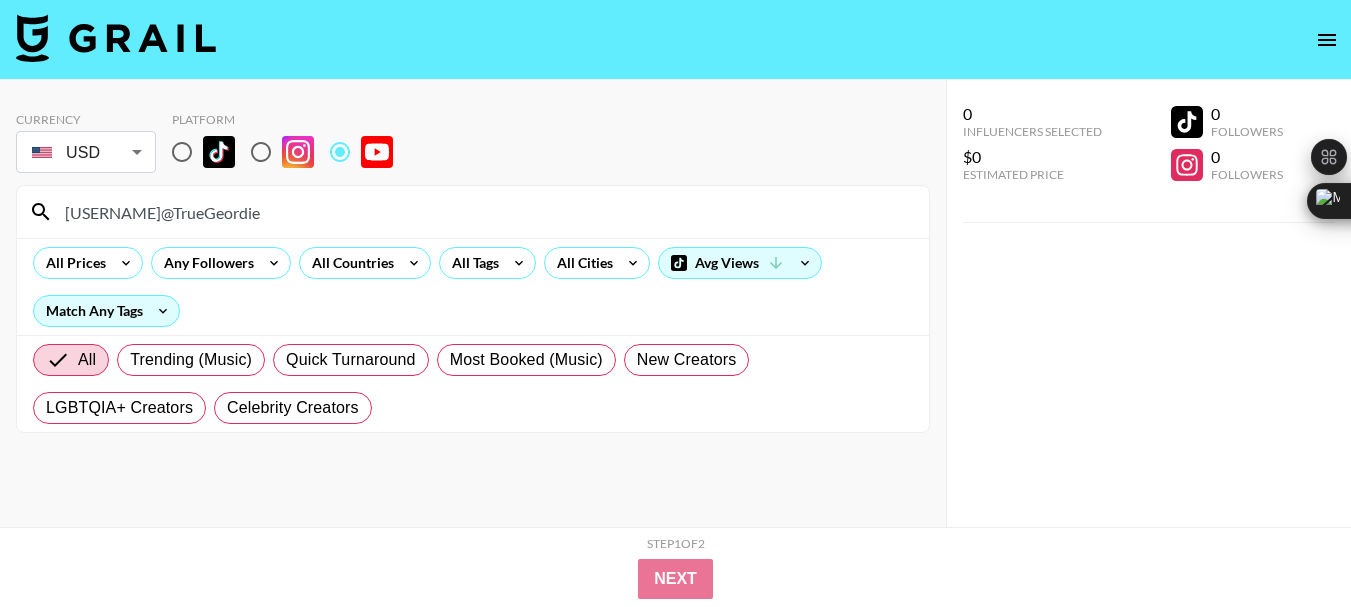type on "[USERNAME]@TrueGeordie" 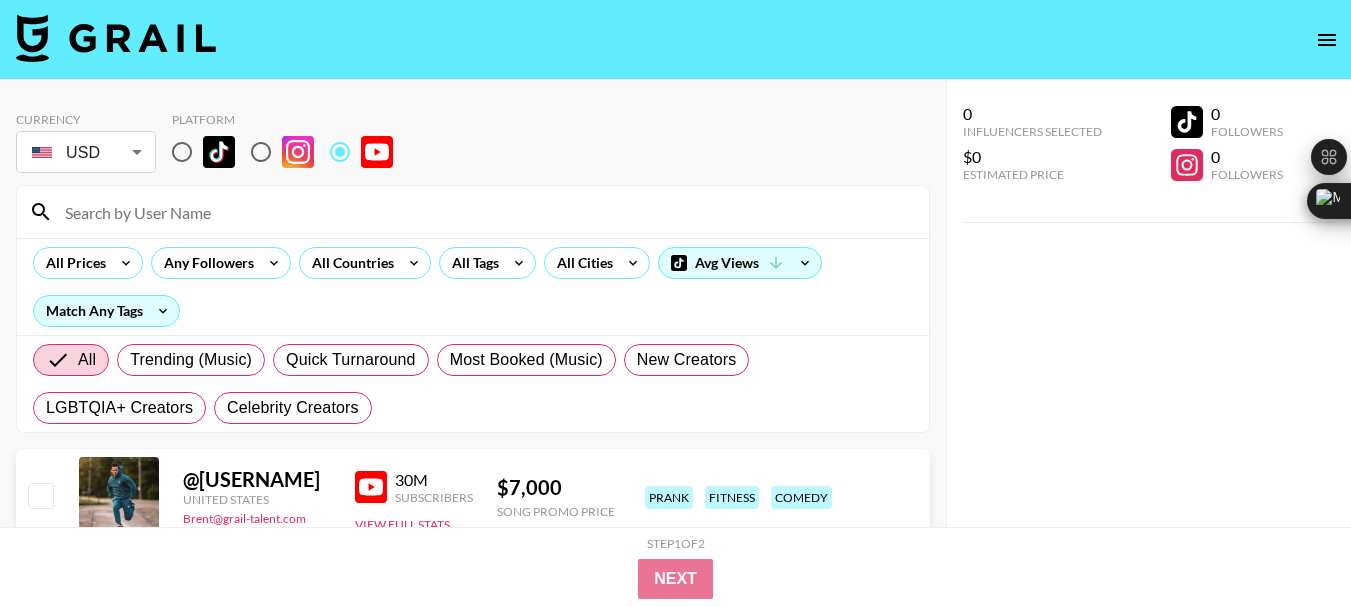paste on "[USERNAME]" 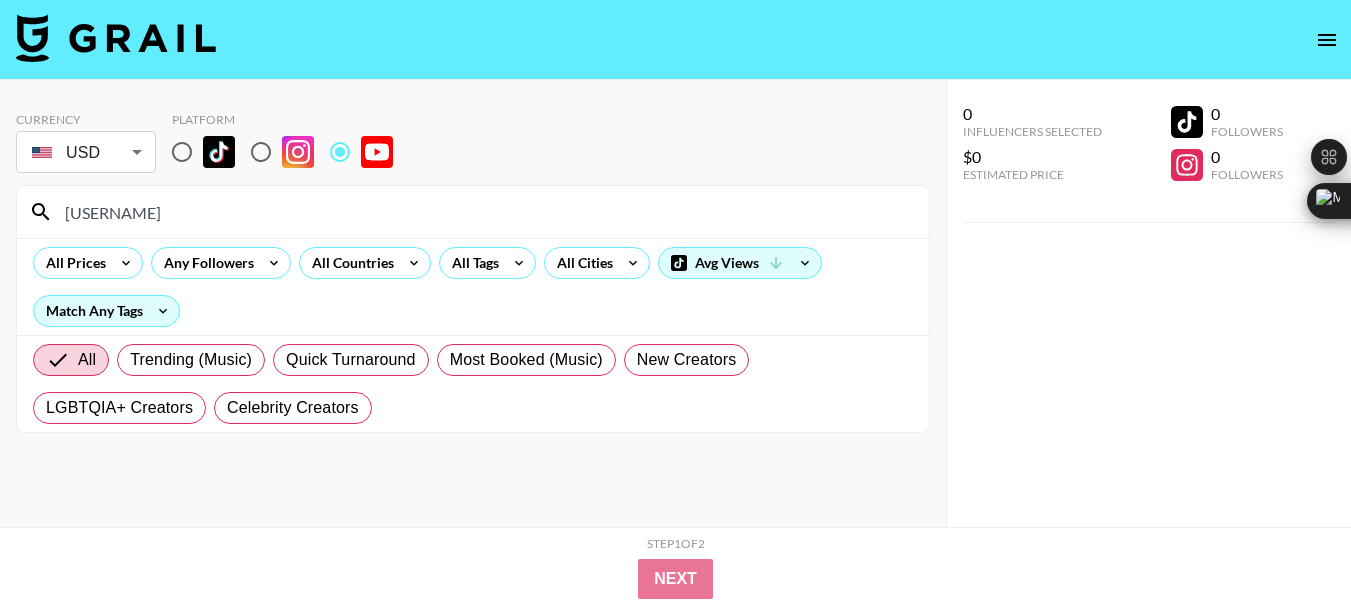 type on "[USERNAME]" 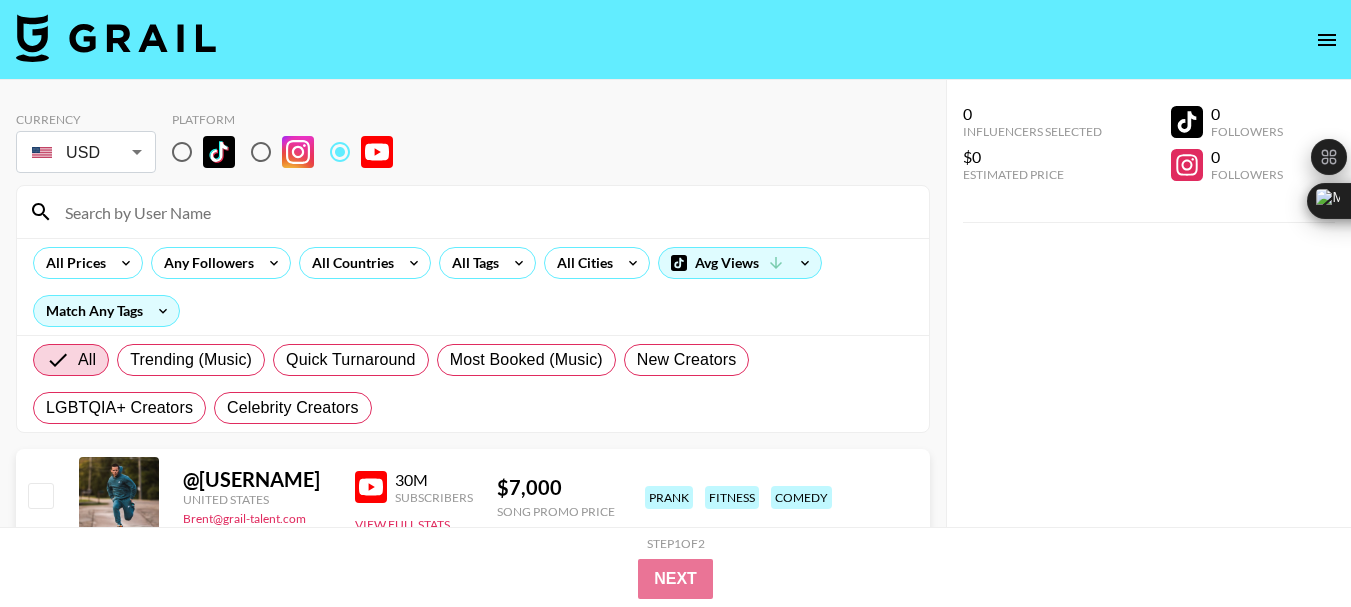 paste on "[USERNAME]@Artistsonartists" 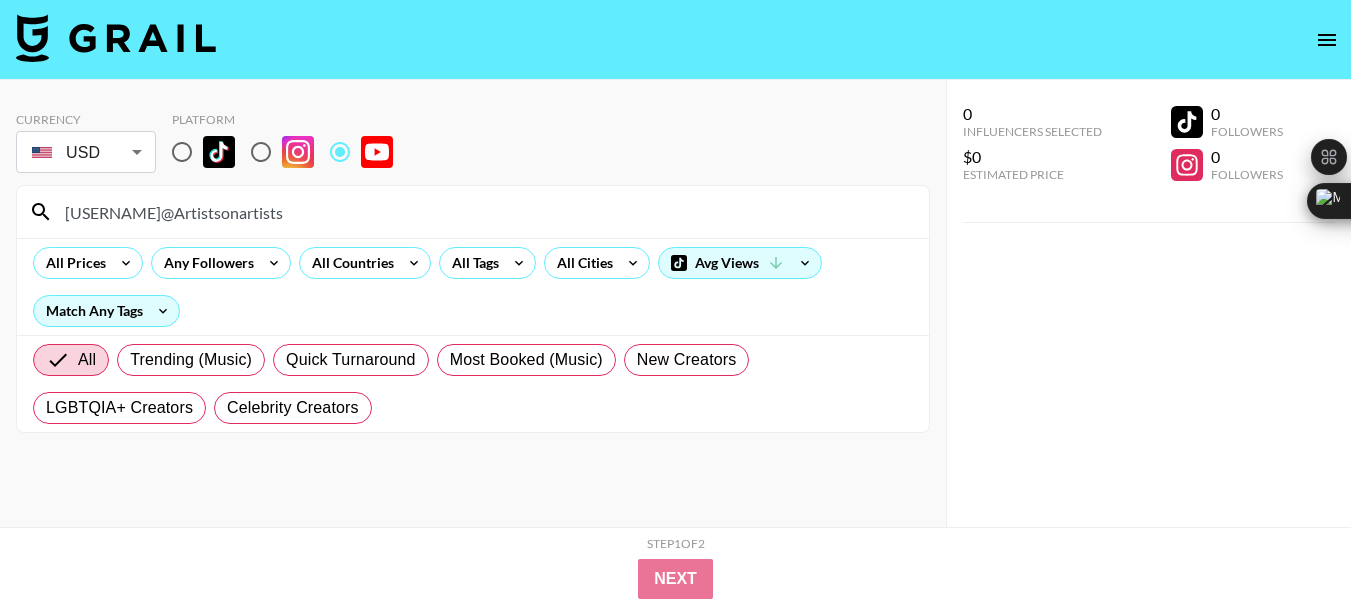 type on "[USERNAME]@Artistsonartists" 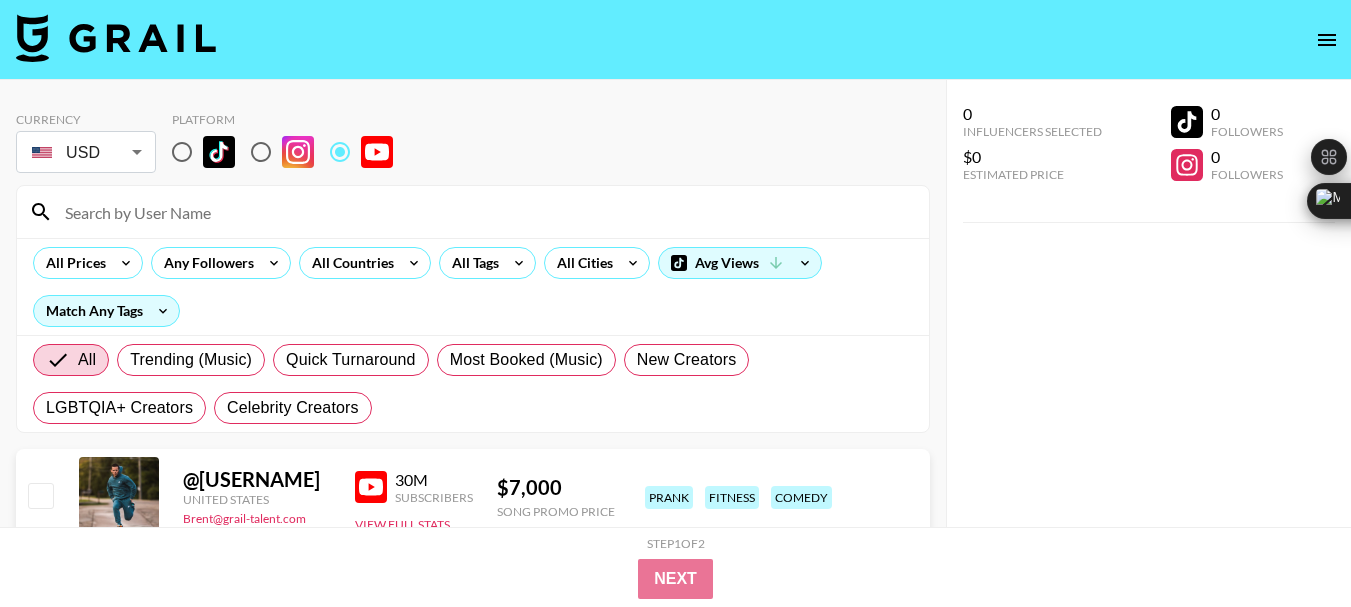 paste on "[USERNAME]@OutofCharacter" 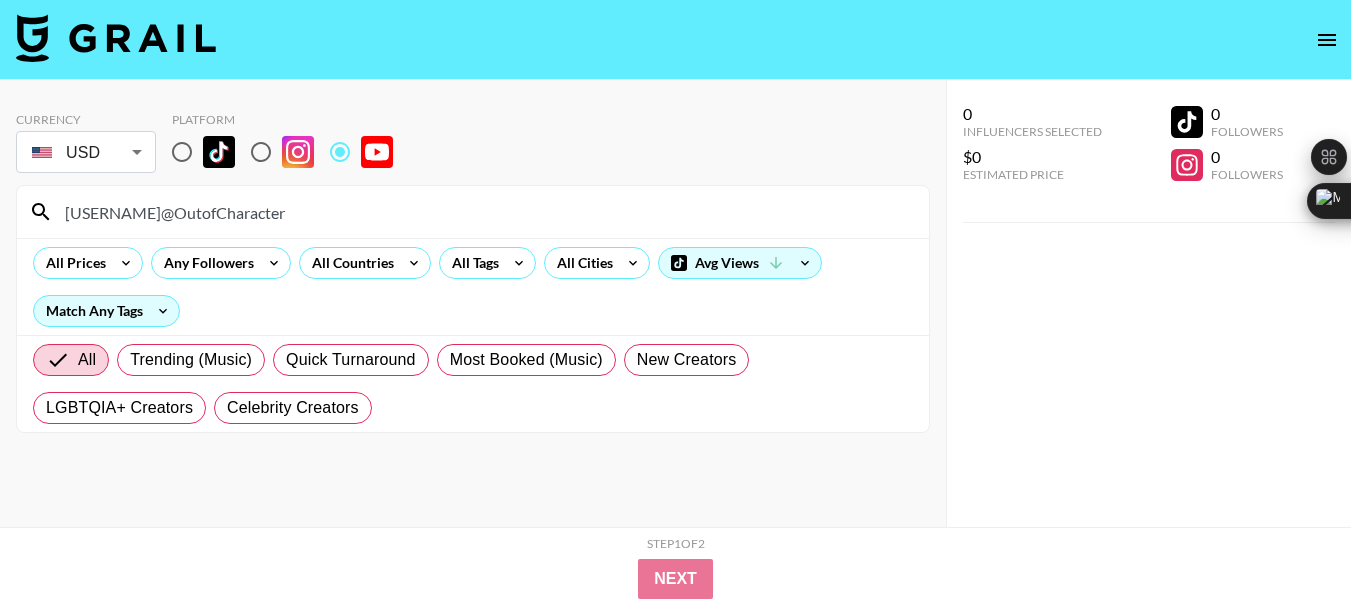 type on "[USERNAME]@OutofCharacter" 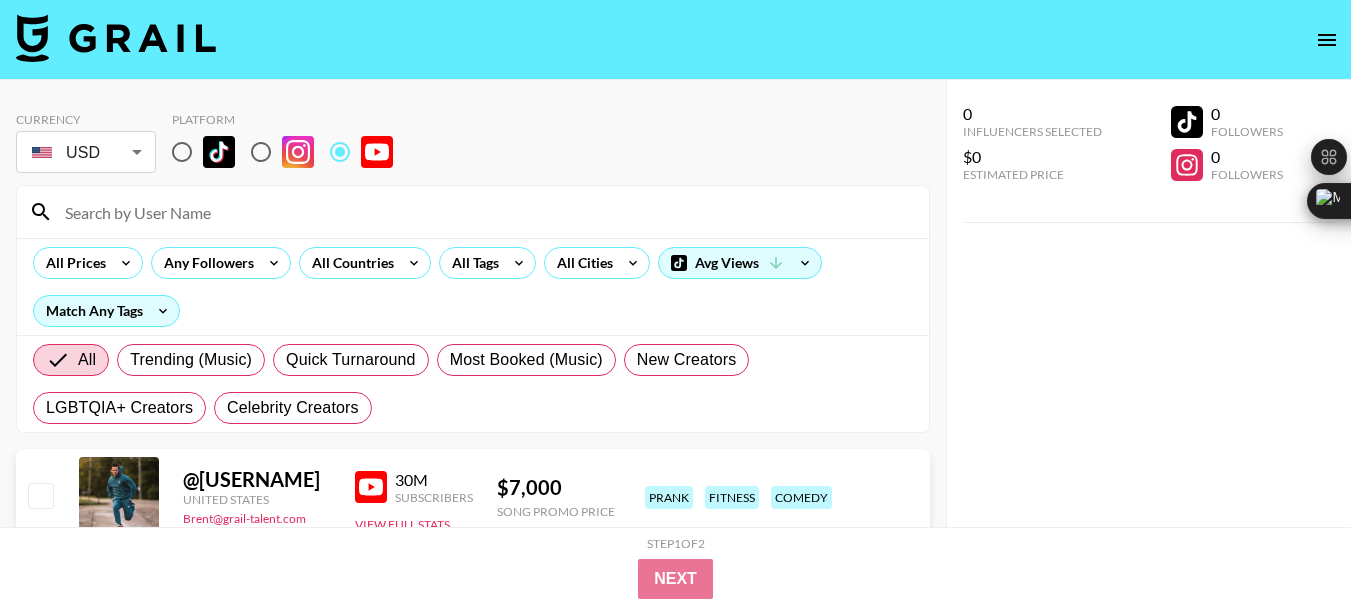 paste on "[USERNAME]@HappyHourPodcast" 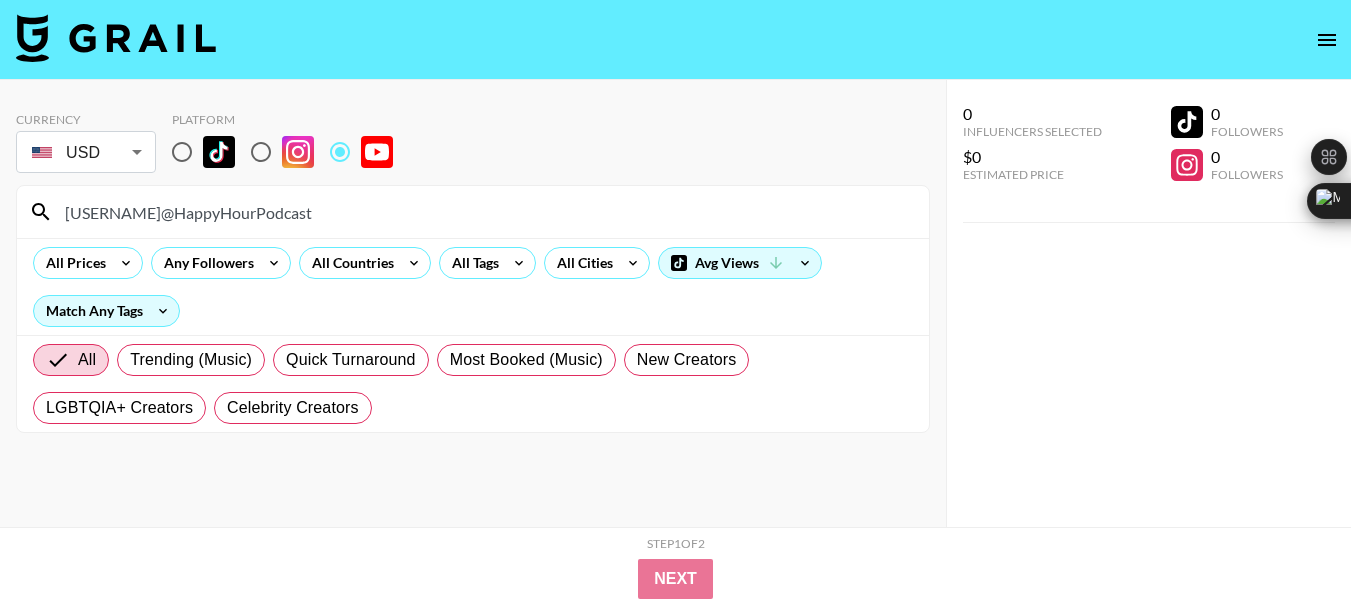 type on "[USERNAME]@HappyHourPodcast" 